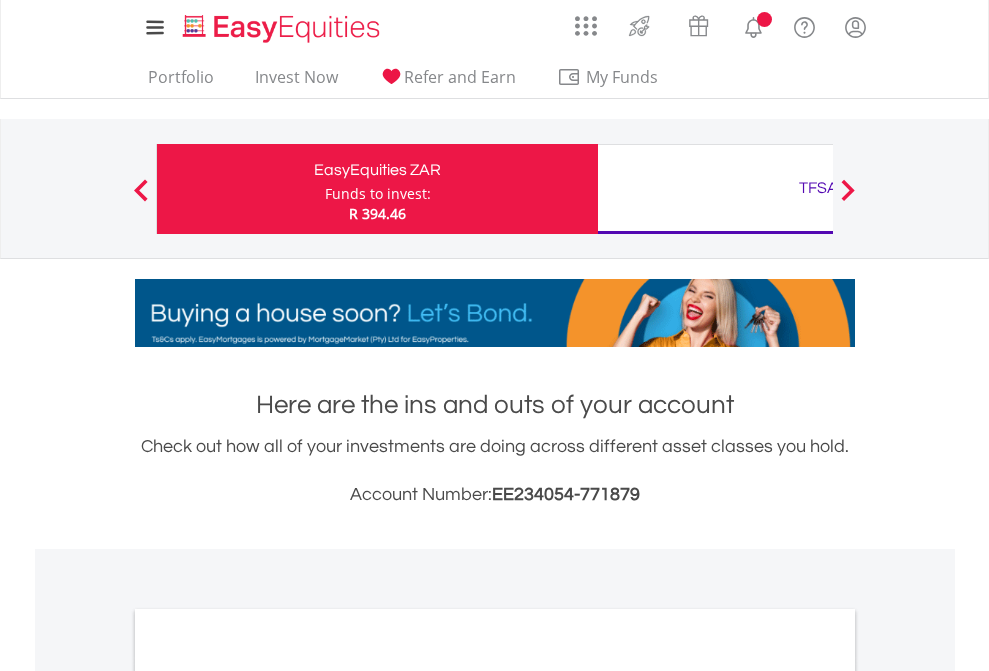 scroll, scrollTop: 0, scrollLeft: 0, axis: both 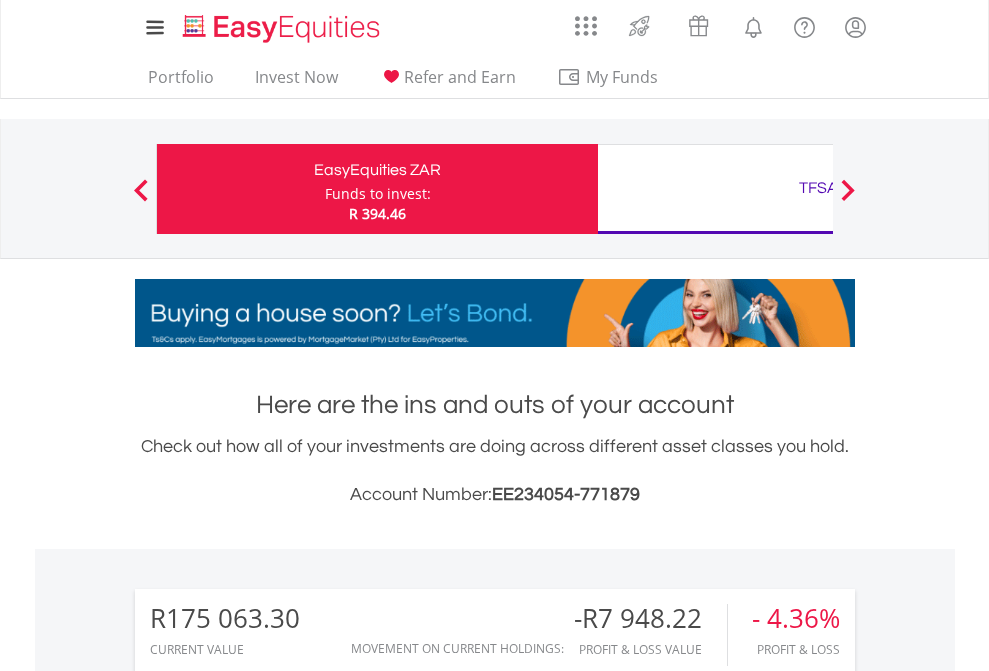 click on "Funds to invest:" at bounding box center [378, 194] 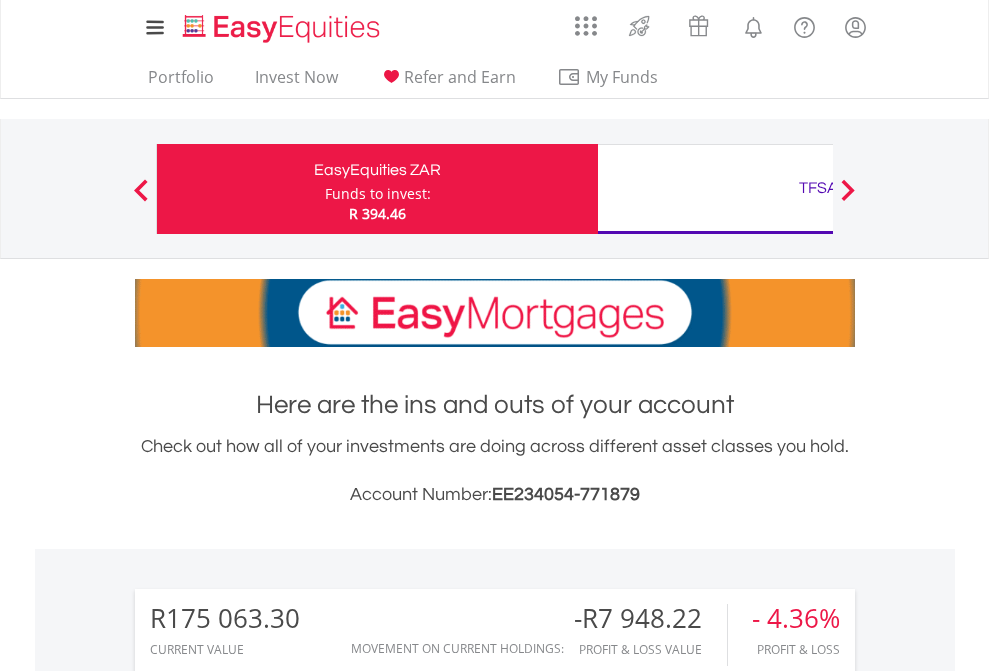 scroll, scrollTop: 192, scrollLeft: 314, axis: both 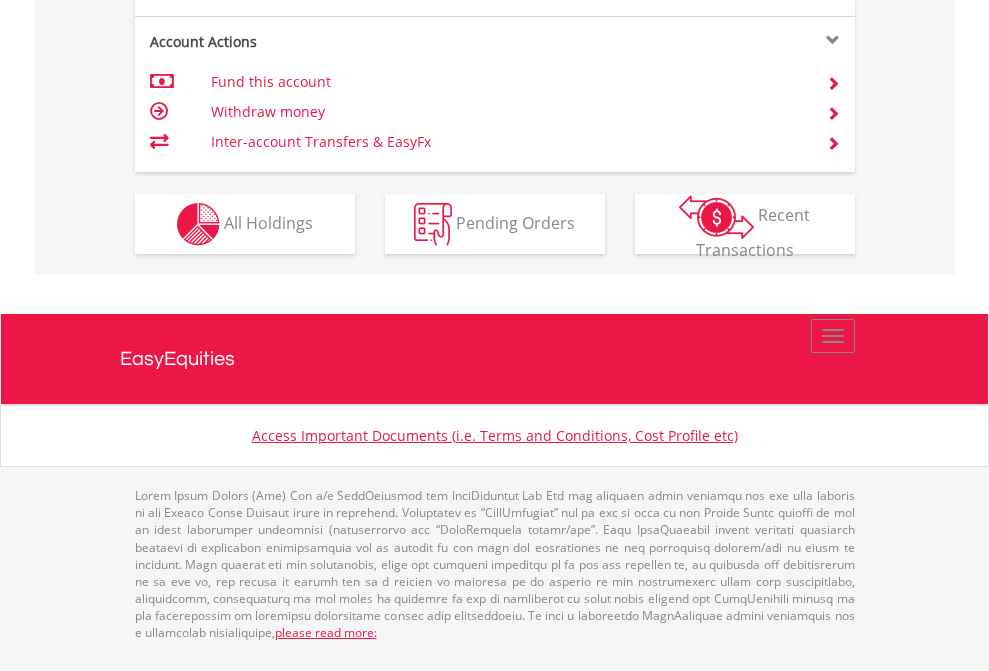 click on "Investment types" at bounding box center [706, -337] 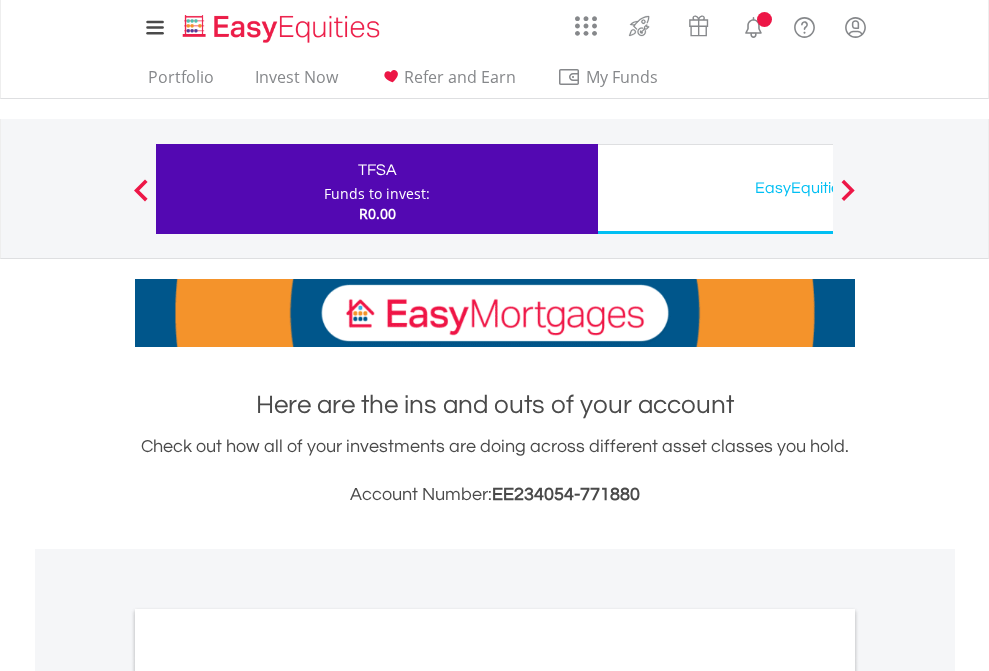 scroll, scrollTop: 0, scrollLeft: 0, axis: both 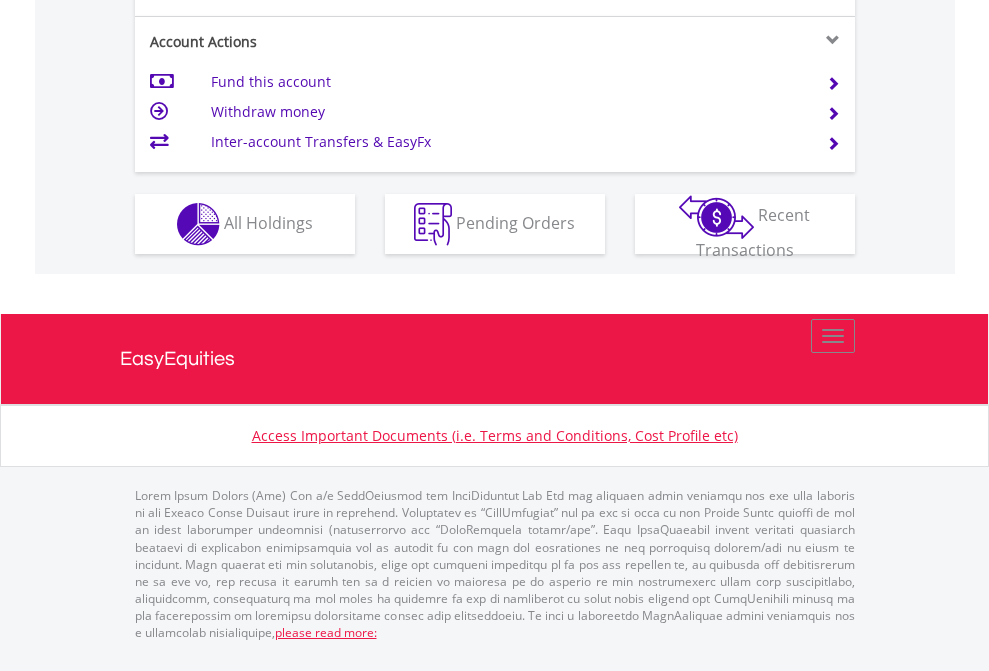 click on "Investment types" at bounding box center [706, -337] 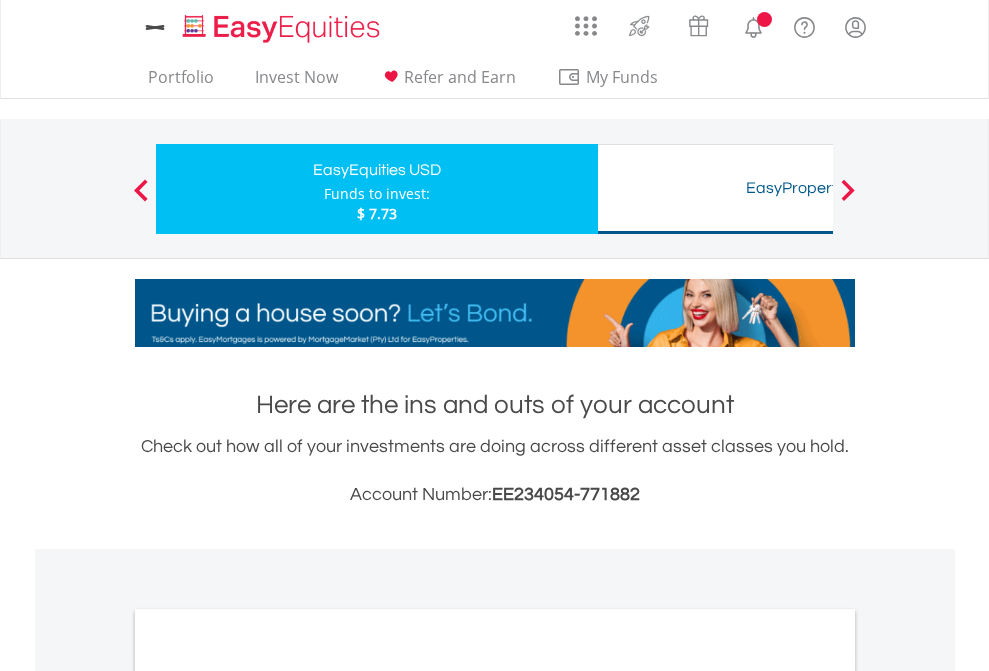 scroll, scrollTop: 0, scrollLeft: 0, axis: both 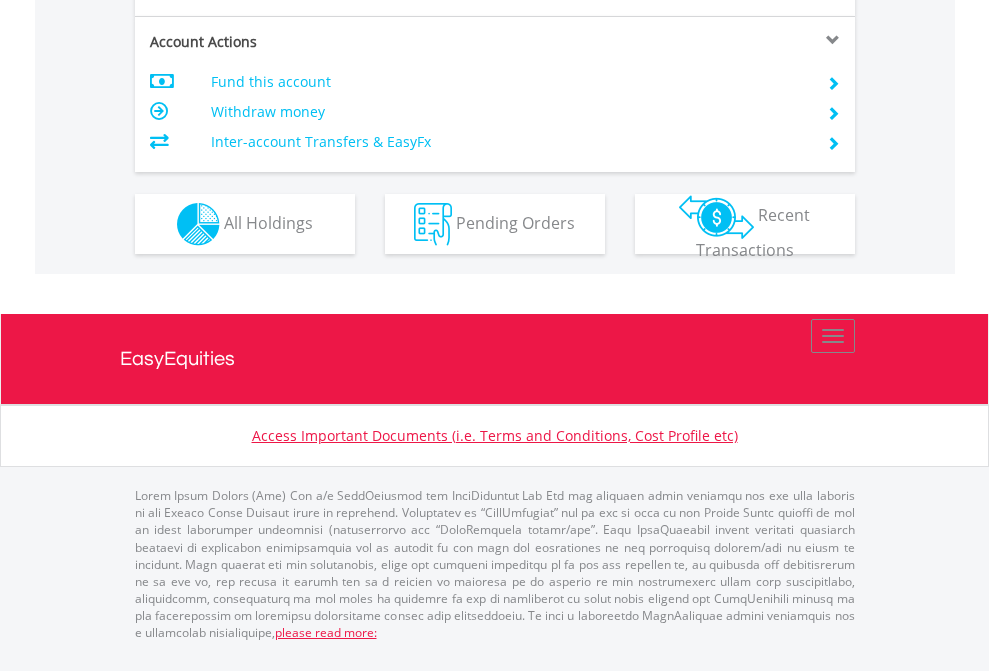 click on "Investment types" at bounding box center (706, -337) 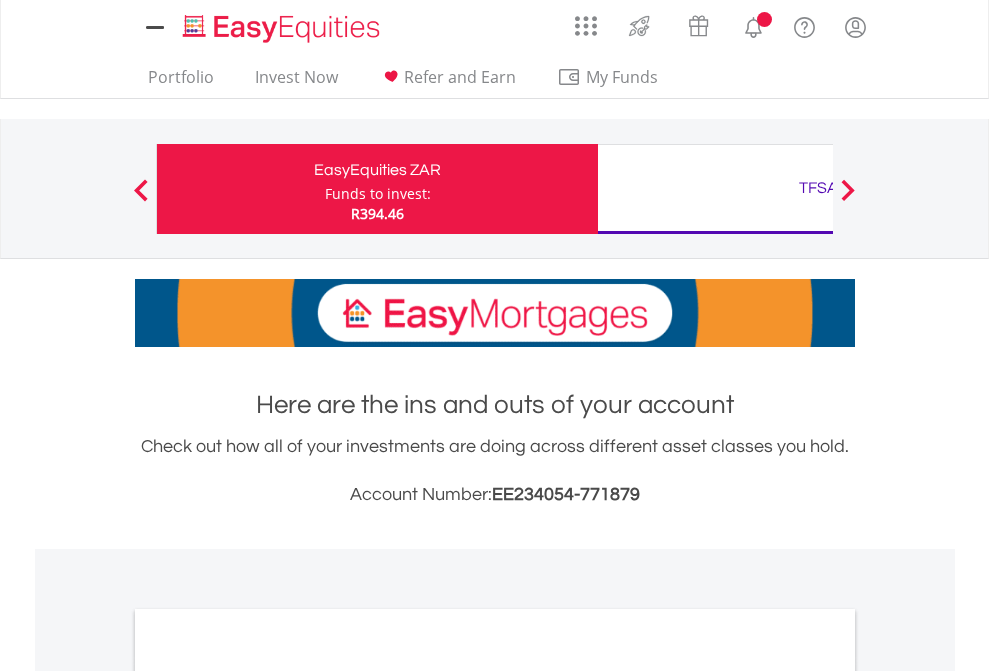 scroll, scrollTop: 0, scrollLeft: 0, axis: both 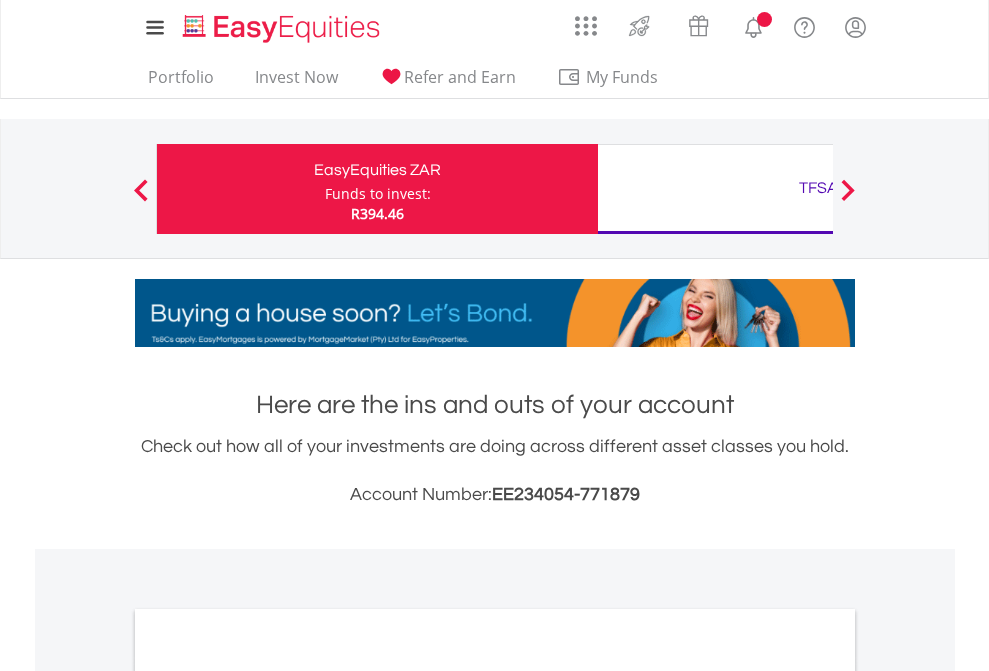 click on "All Holdings" at bounding box center (268, 1096) 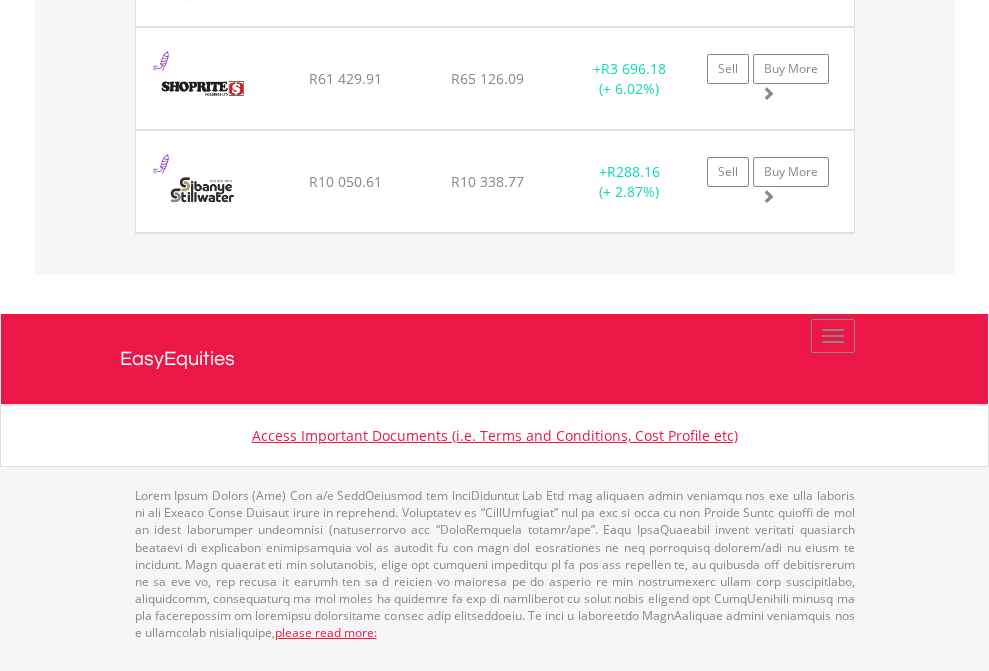 click on "TFSA" at bounding box center (818, -1277) 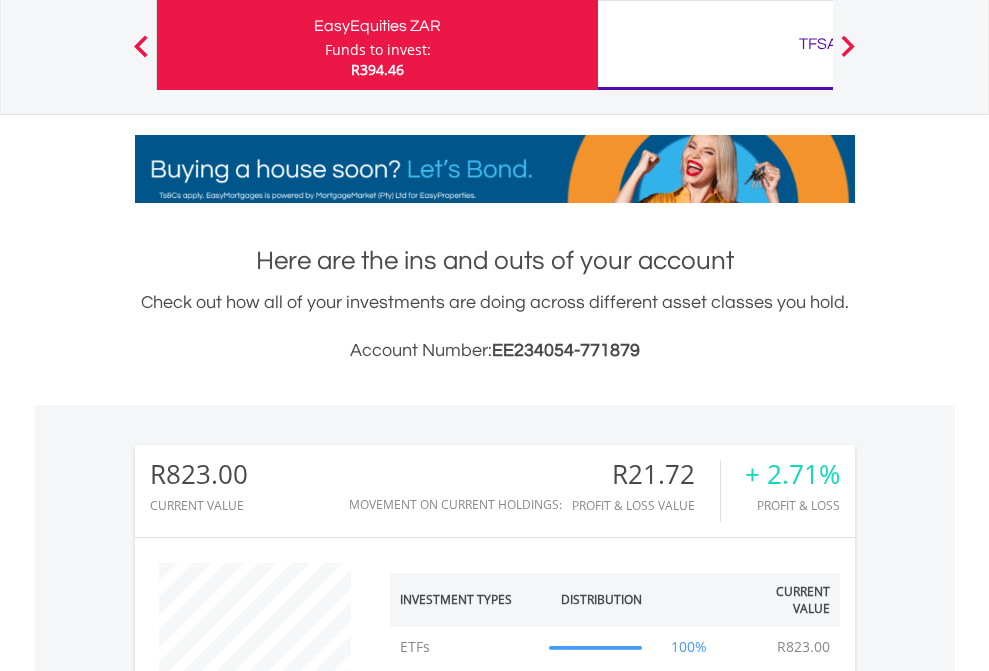 scroll, scrollTop: 999808, scrollLeft: 999687, axis: both 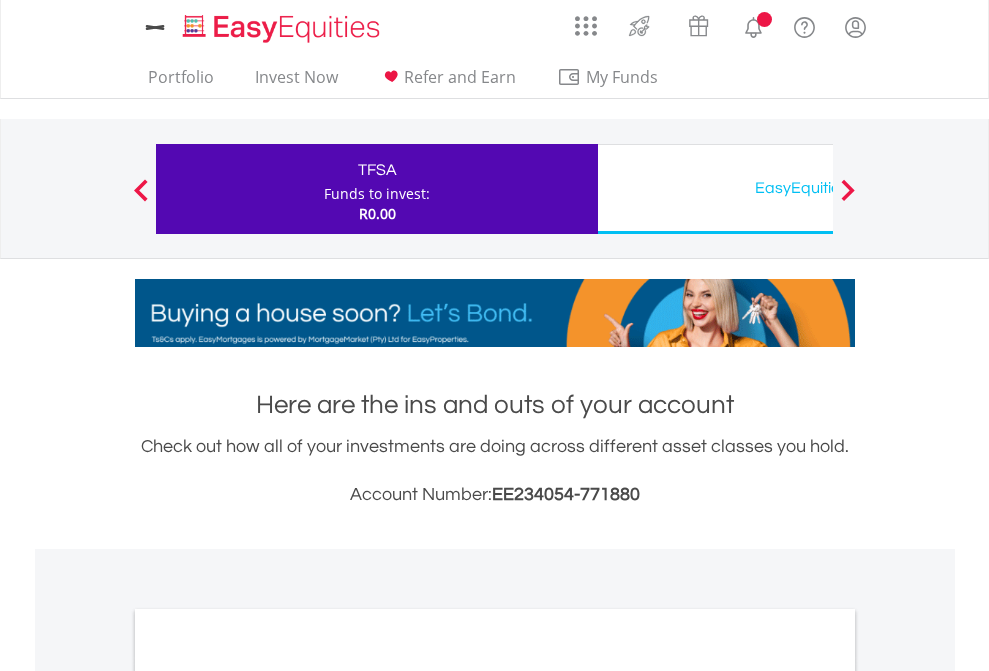 click on "All Holdings" at bounding box center (268, 1096) 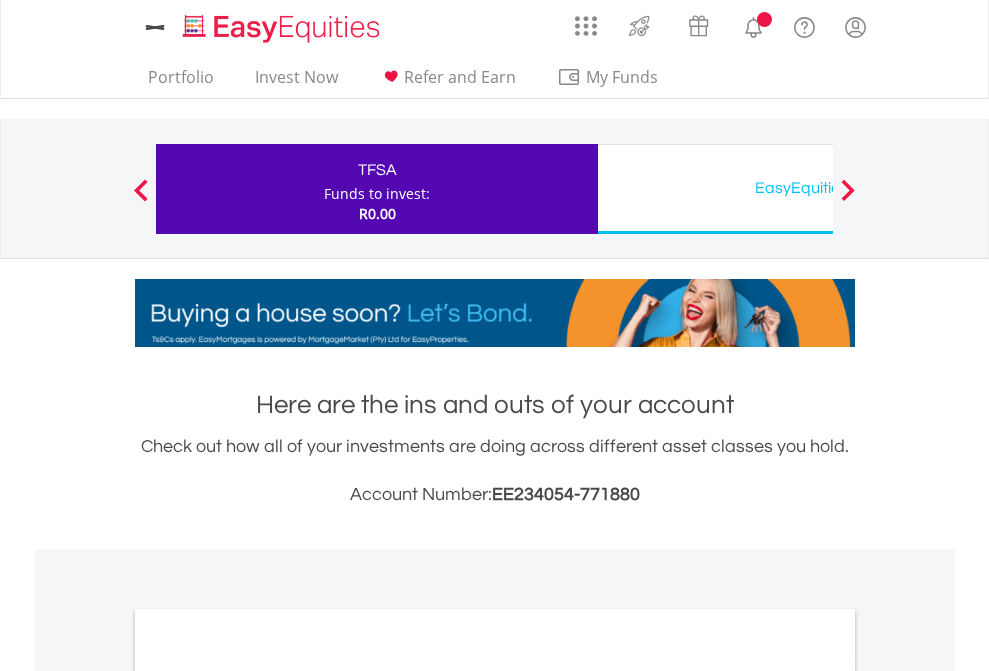 scroll, scrollTop: 1202, scrollLeft: 0, axis: vertical 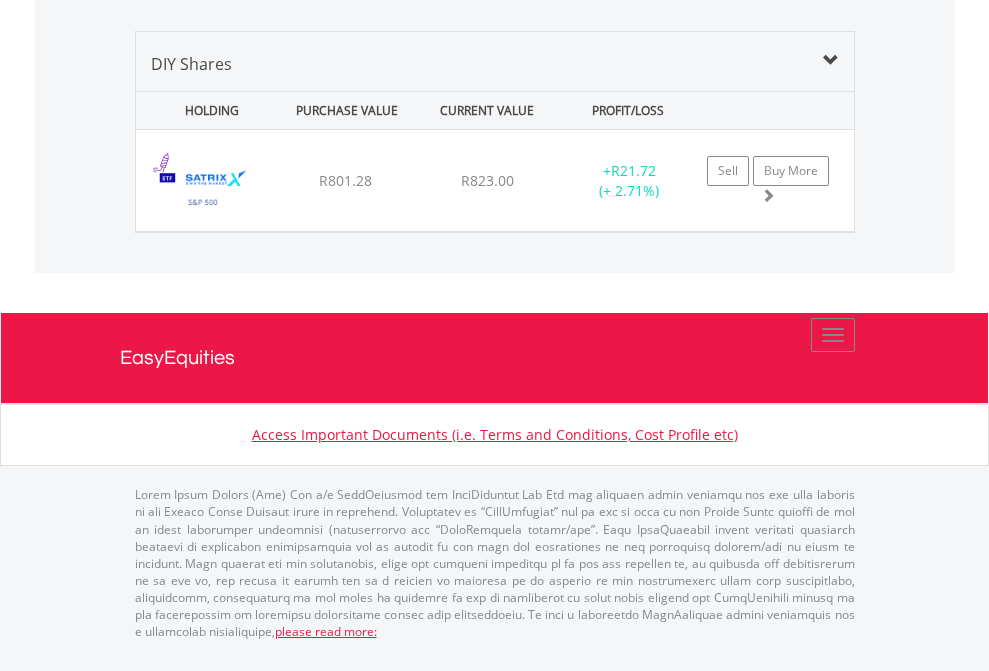 click on "EasyEquities USD" at bounding box center (818, -1339) 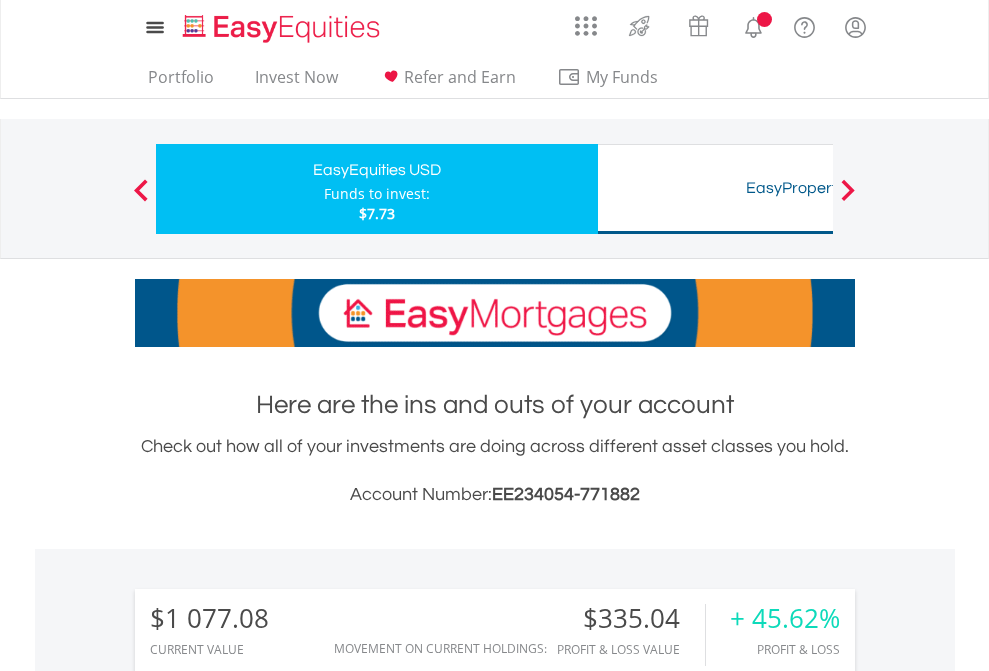 scroll, scrollTop: 1493, scrollLeft: 0, axis: vertical 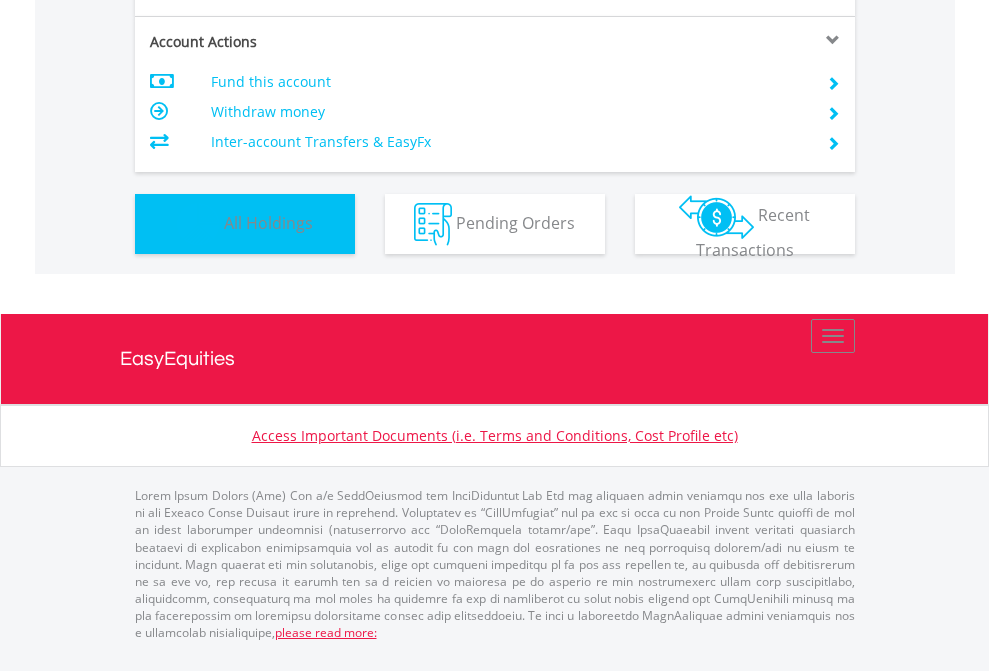 click on "All Holdings" at bounding box center (268, 222) 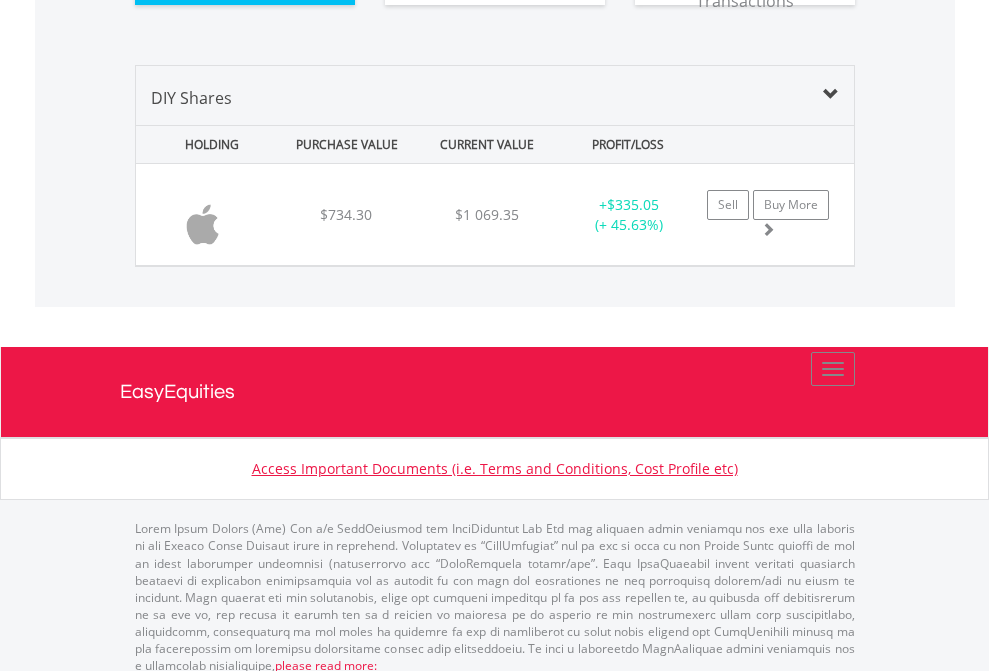 scroll, scrollTop: 2224, scrollLeft: 0, axis: vertical 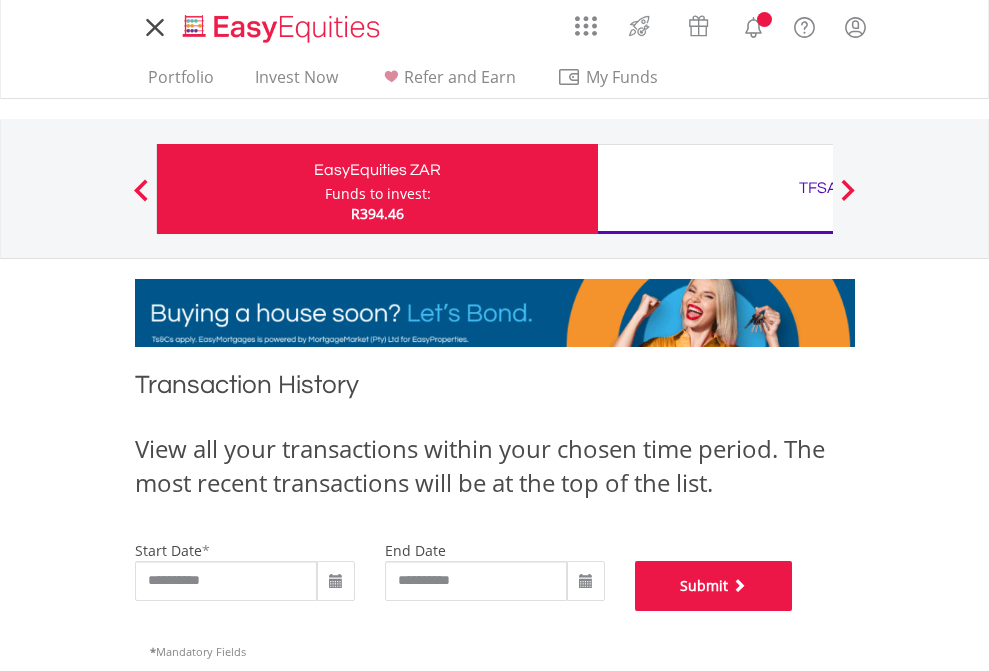 click on "Submit" at bounding box center [714, 586] 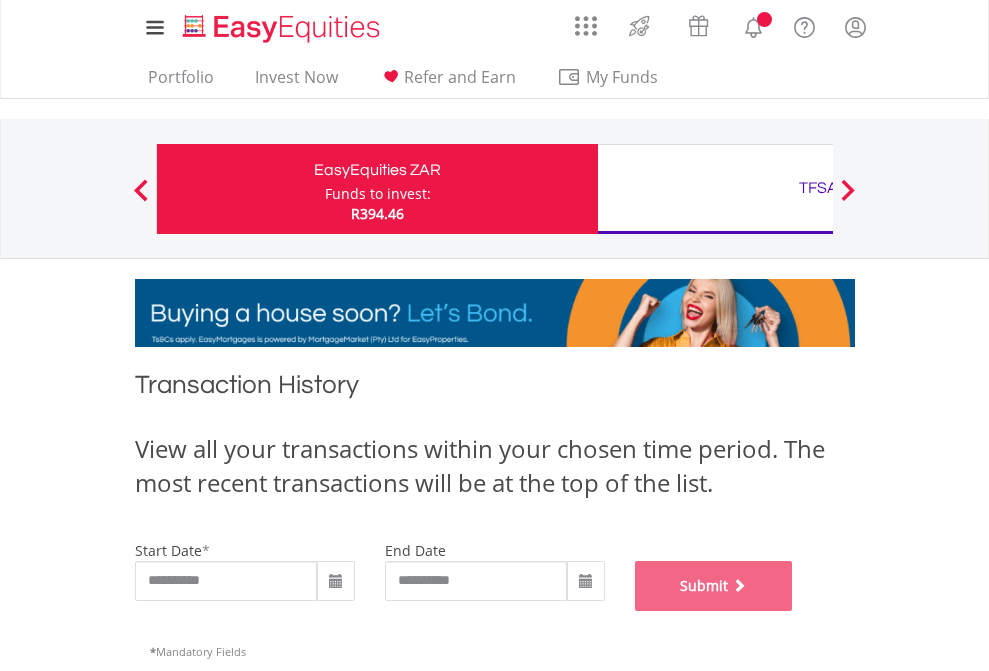 scroll, scrollTop: 811, scrollLeft: 0, axis: vertical 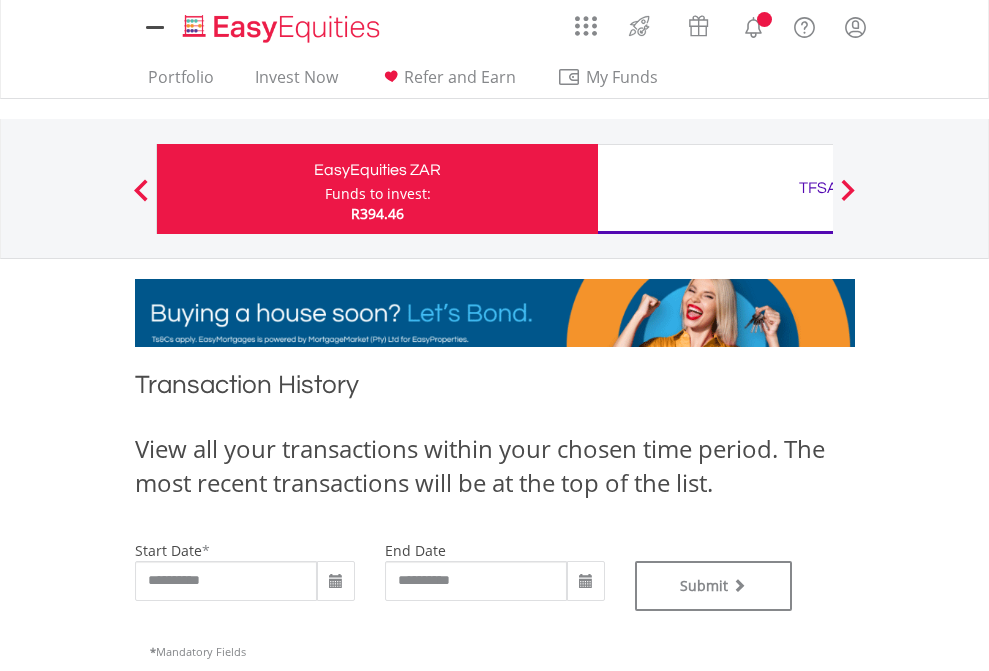 click on "TFSA" at bounding box center (818, 188) 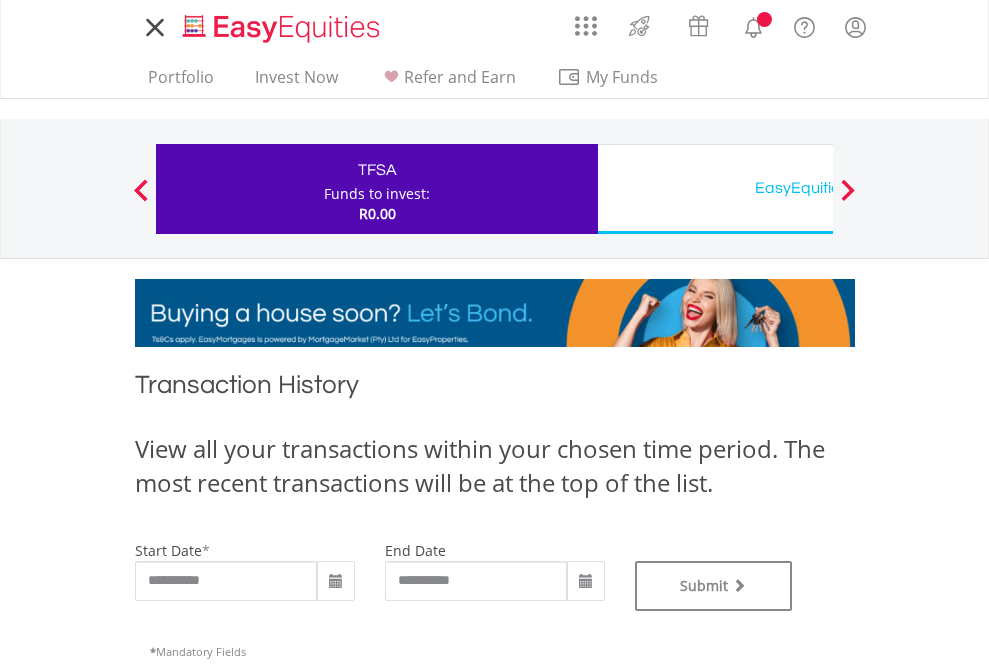 type on "**********" 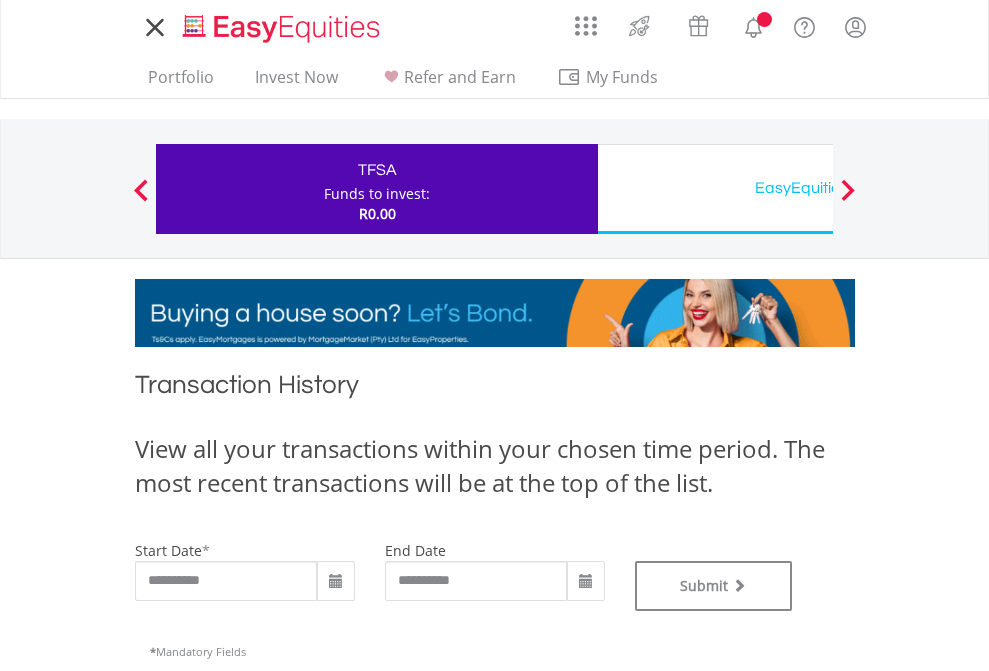 scroll, scrollTop: 0, scrollLeft: 0, axis: both 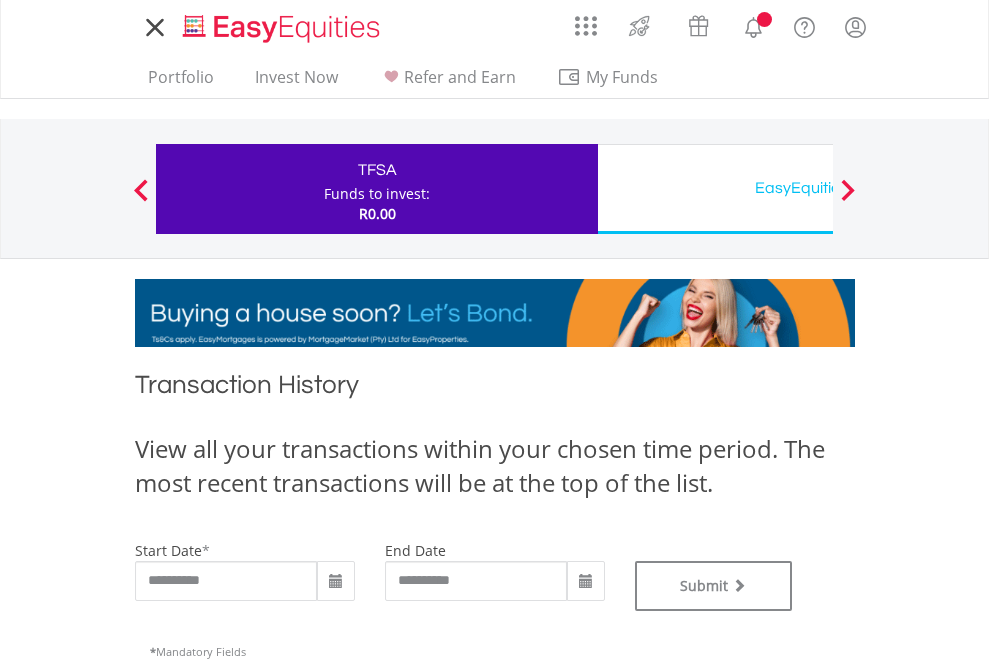 type on "**********" 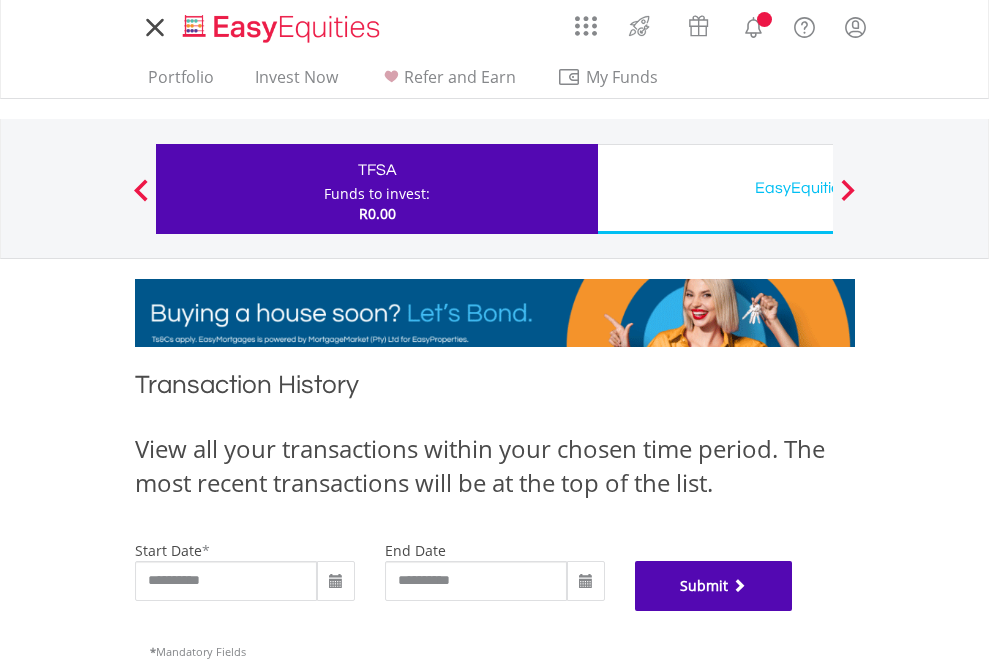 click on "Submit" at bounding box center [714, 586] 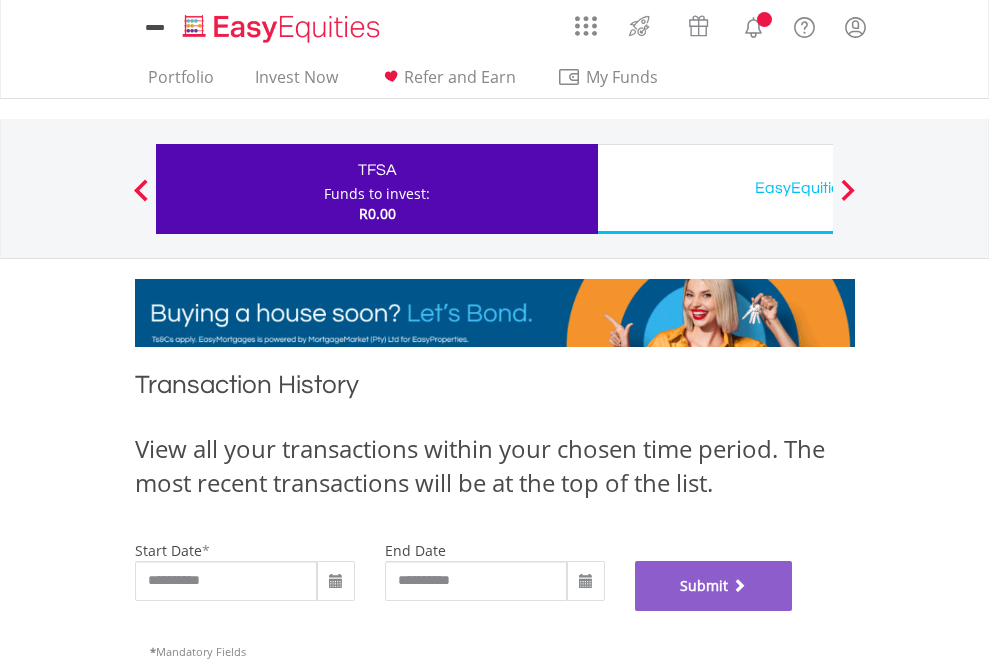 scroll, scrollTop: 811, scrollLeft: 0, axis: vertical 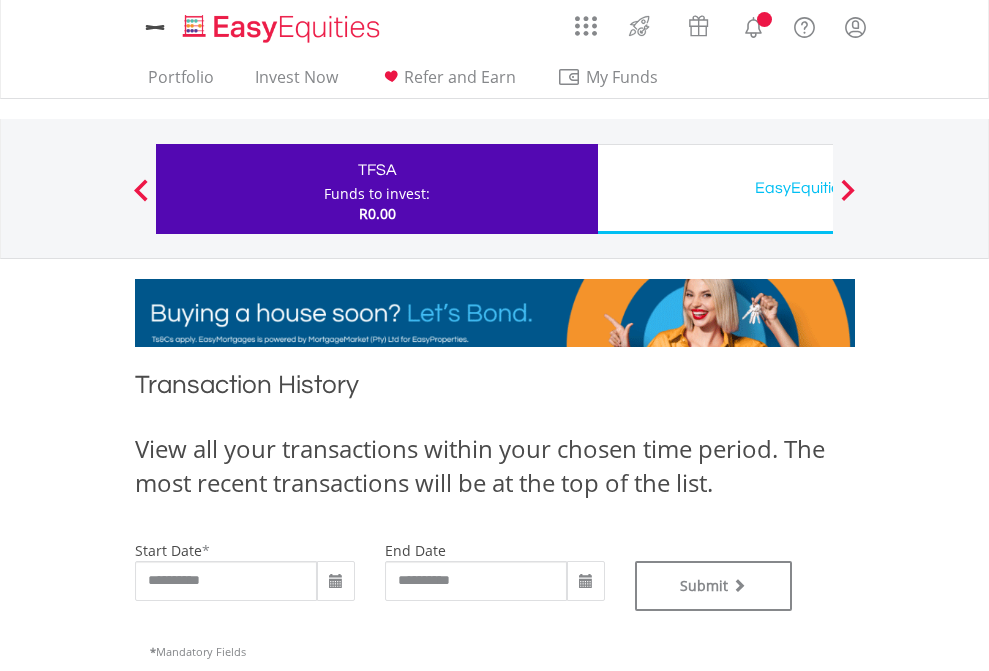 click on "EasyEquities USD" at bounding box center (818, 188) 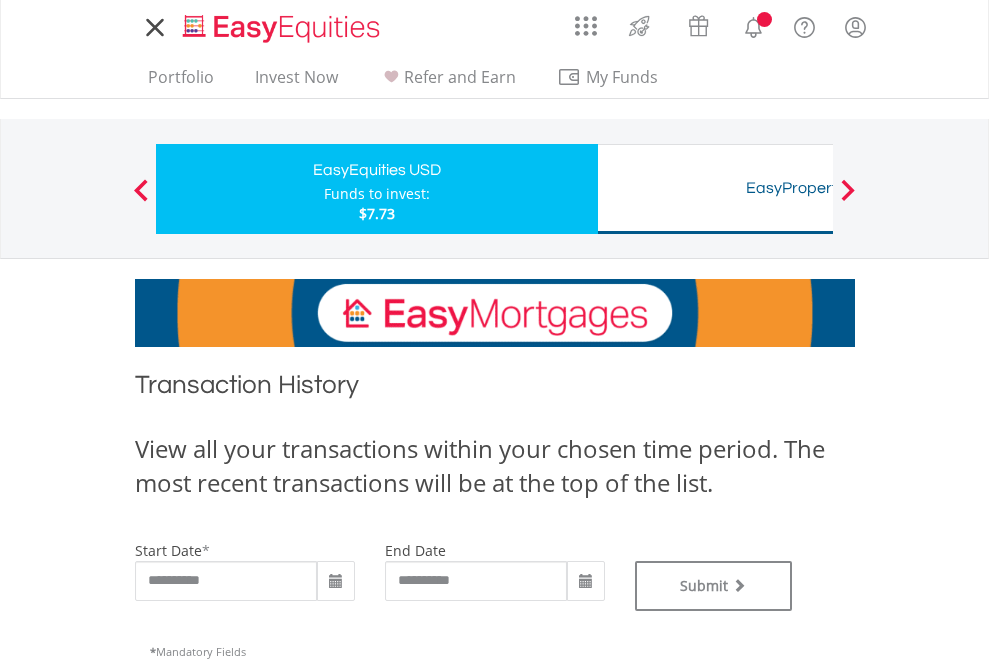 scroll, scrollTop: 0, scrollLeft: 0, axis: both 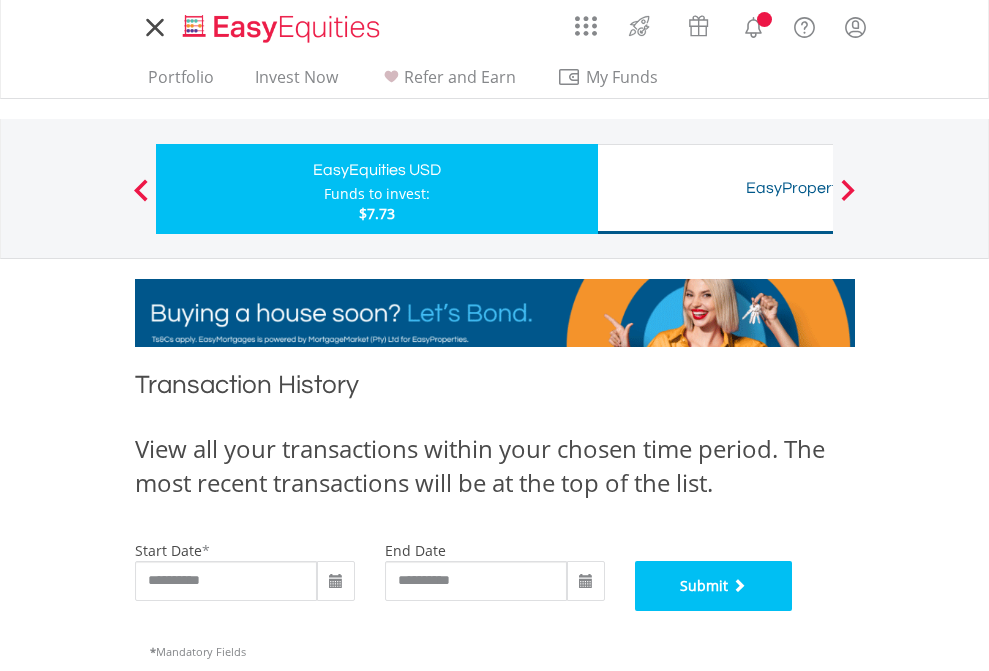 click on "Submit" at bounding box center [714, 586] 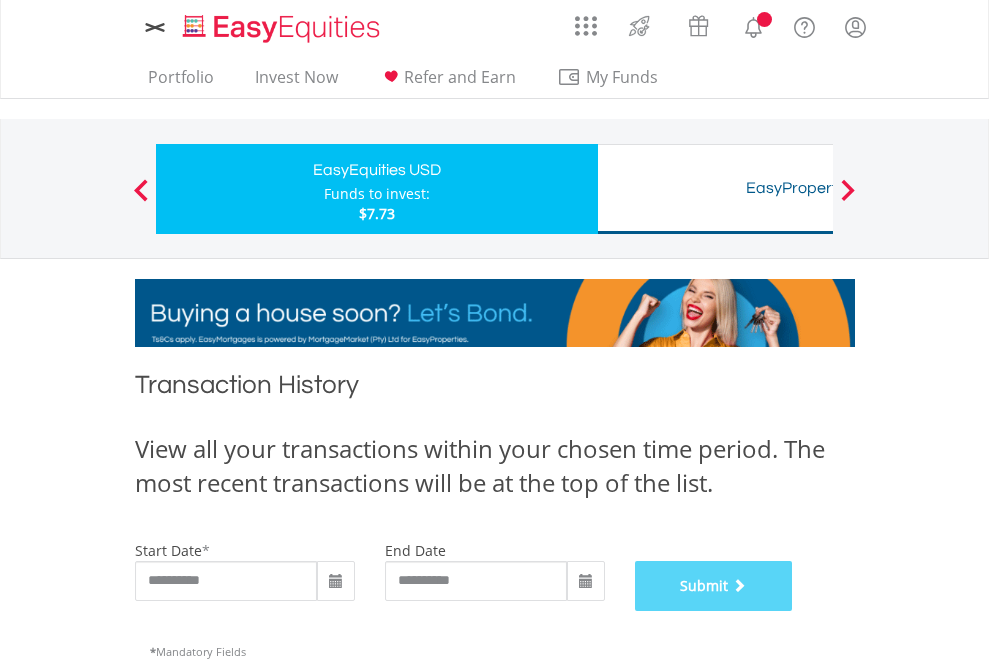 scroll, scrollTop: 811, scrollLeft: 0, axis: vertical 